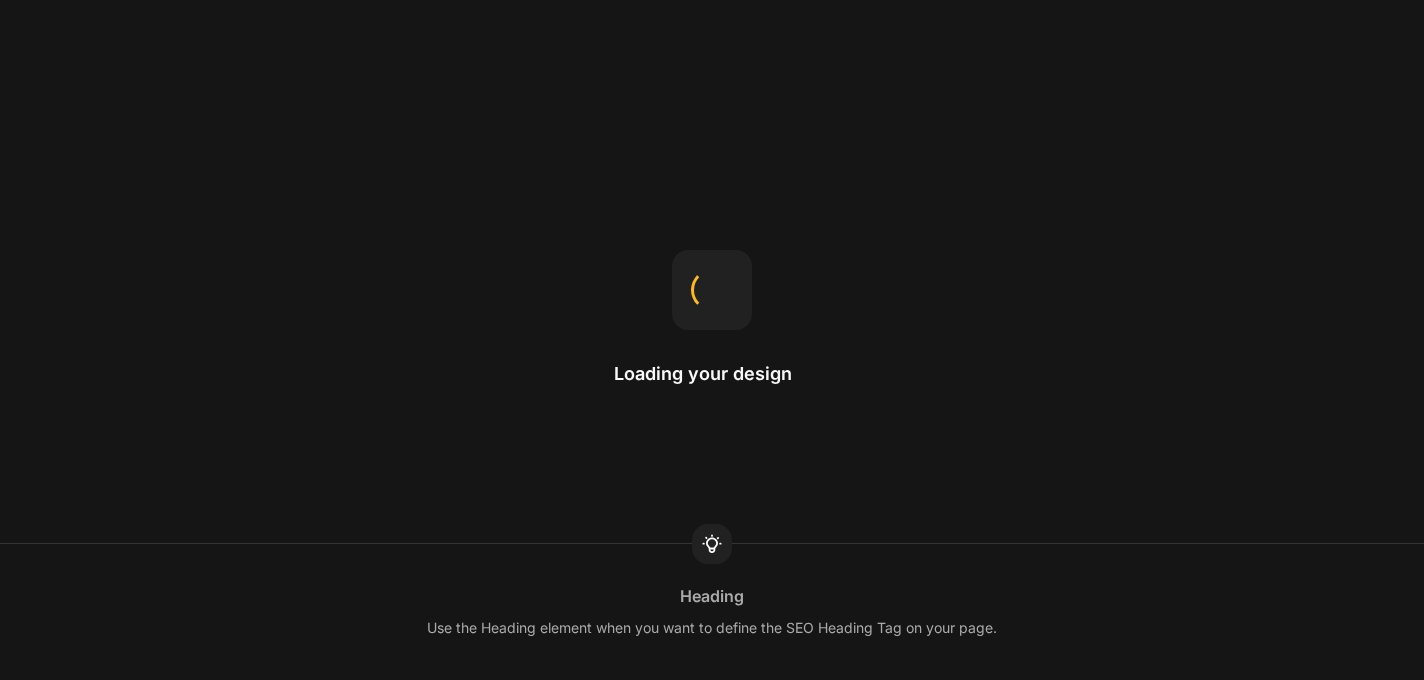 scroll, scrollTop: 0, scrollLeft: 0, axis: both 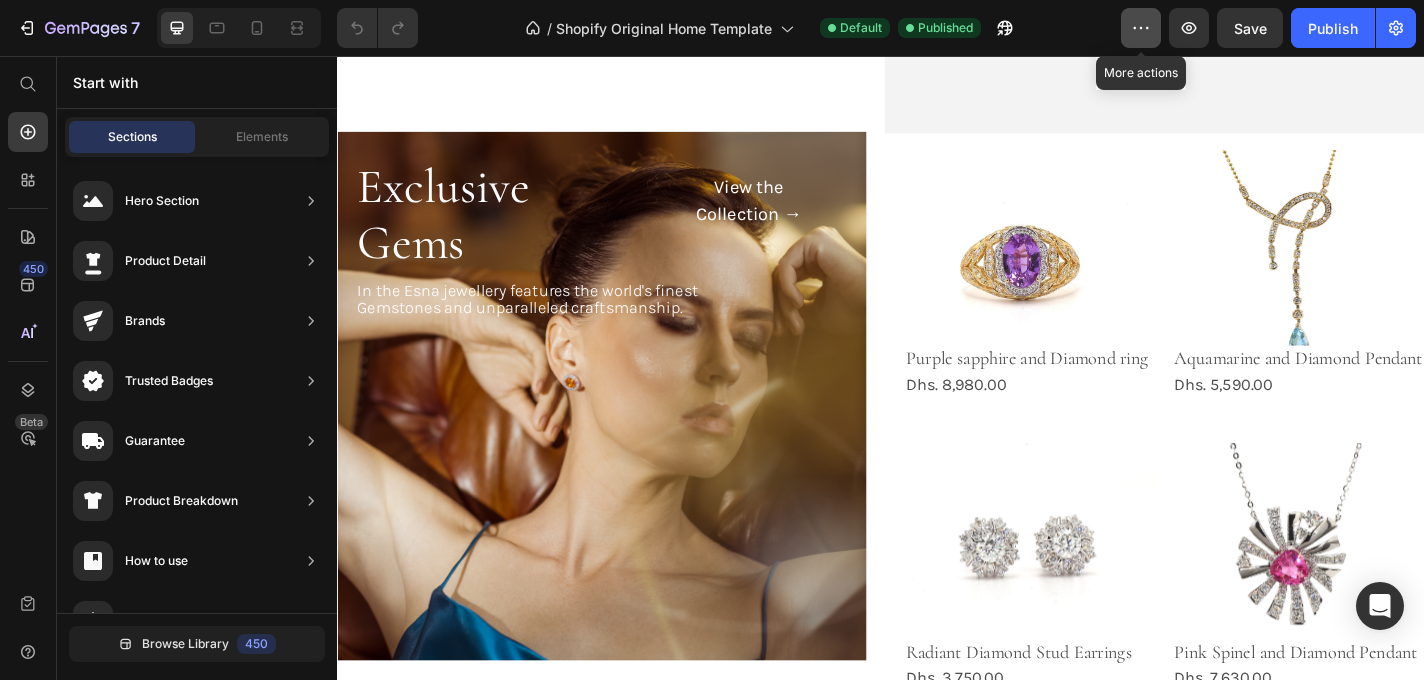 click 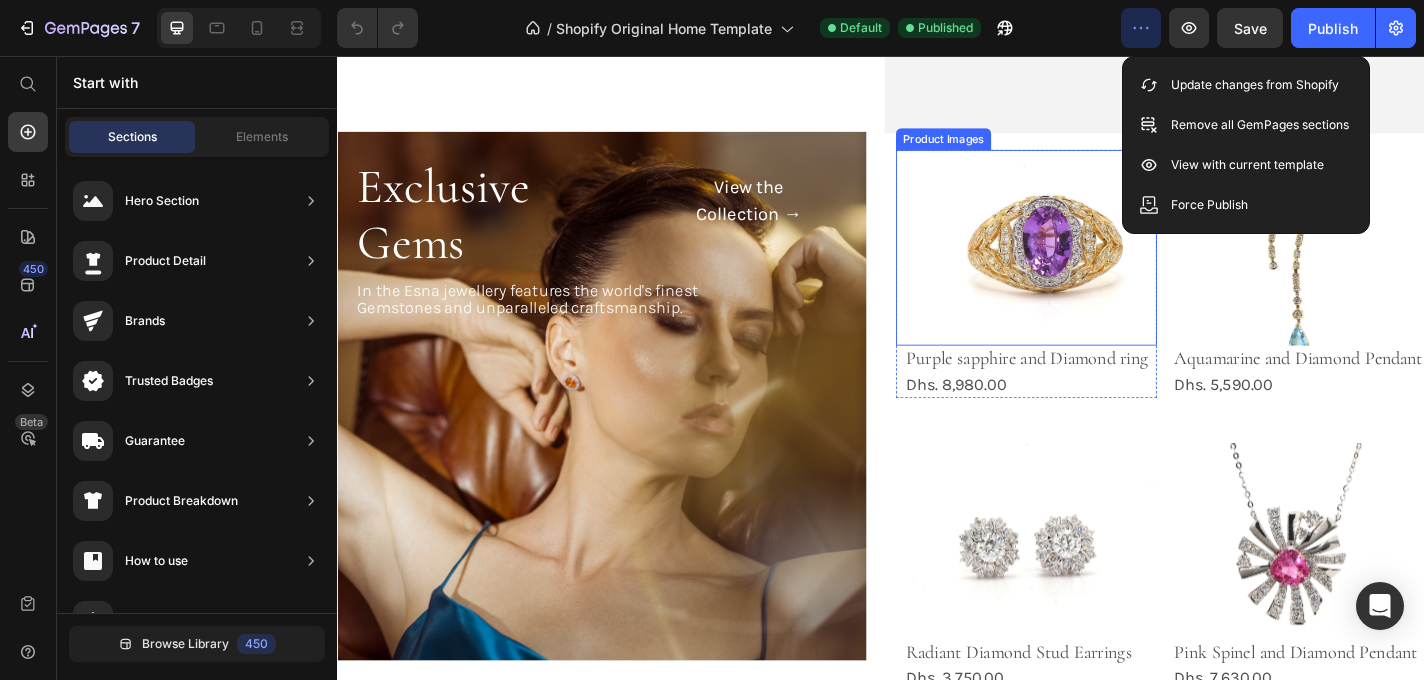 click at bounding box center [1097, 267] 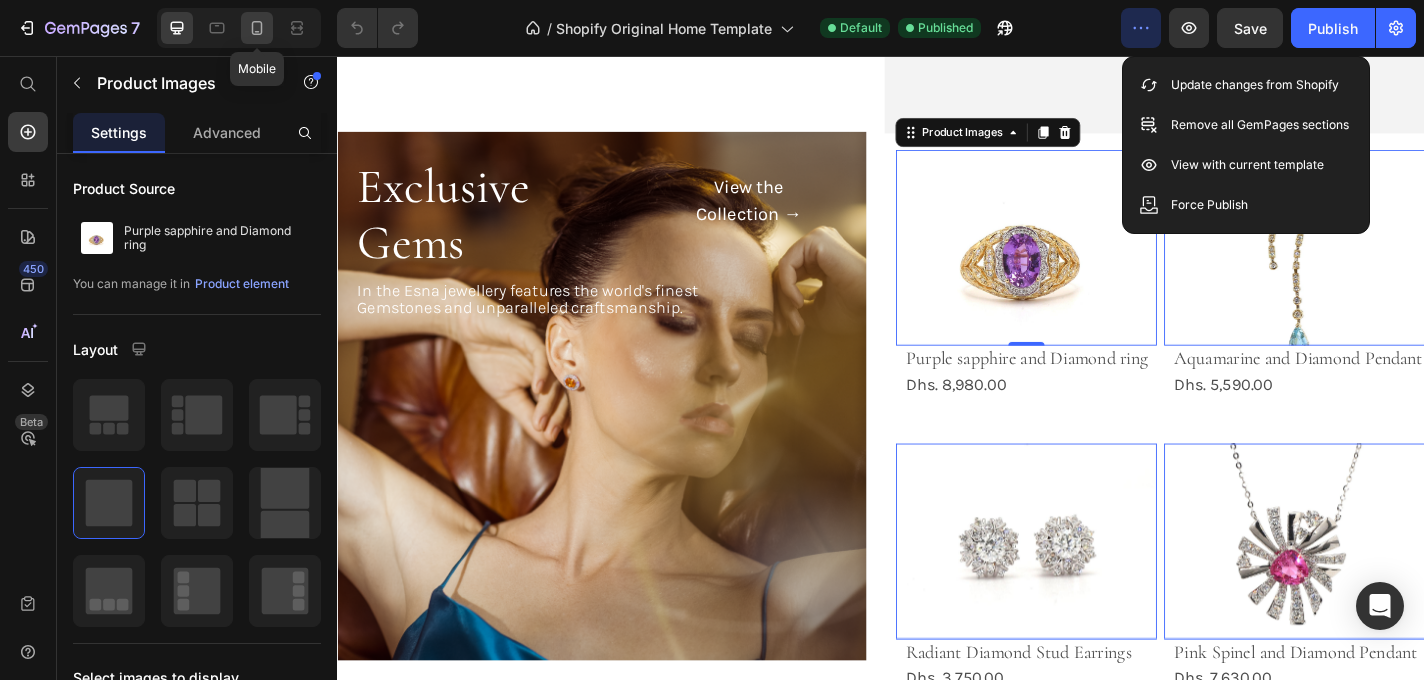 click 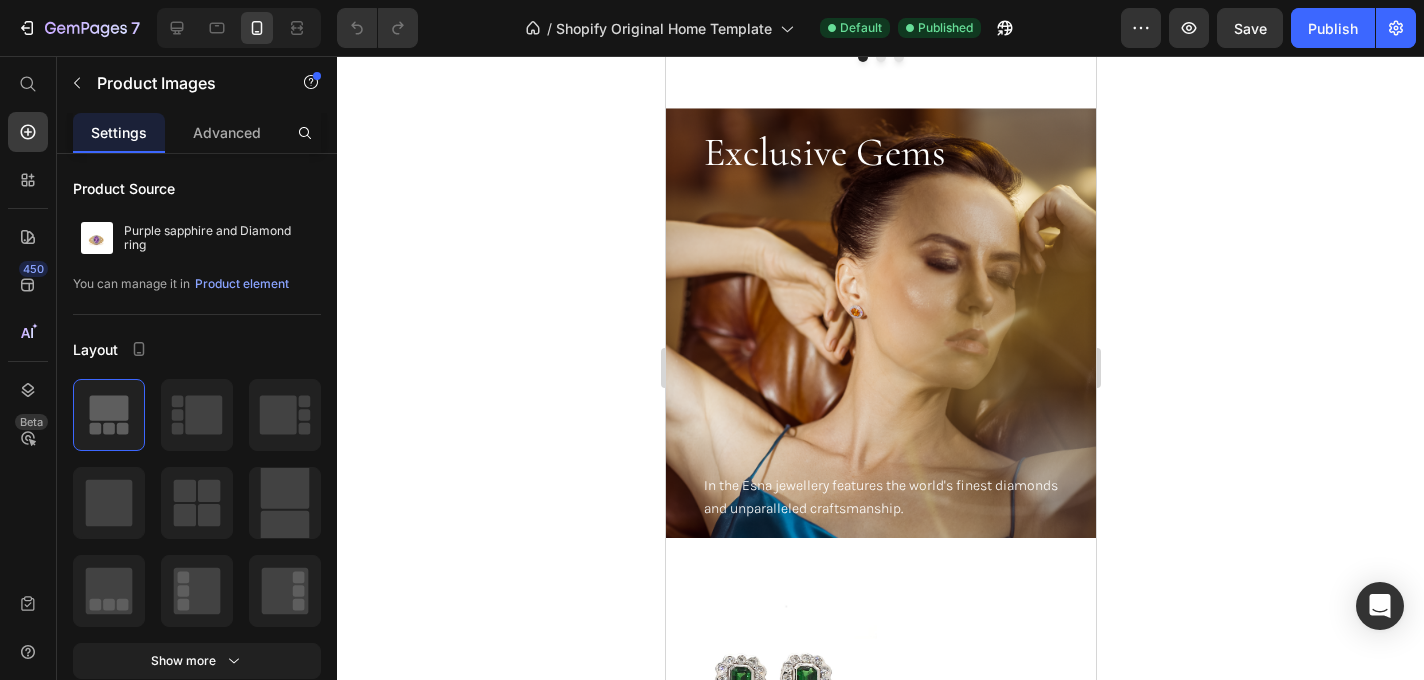 scroll, scrollTop: 3636, scrollLeft: 0, axis: vertical 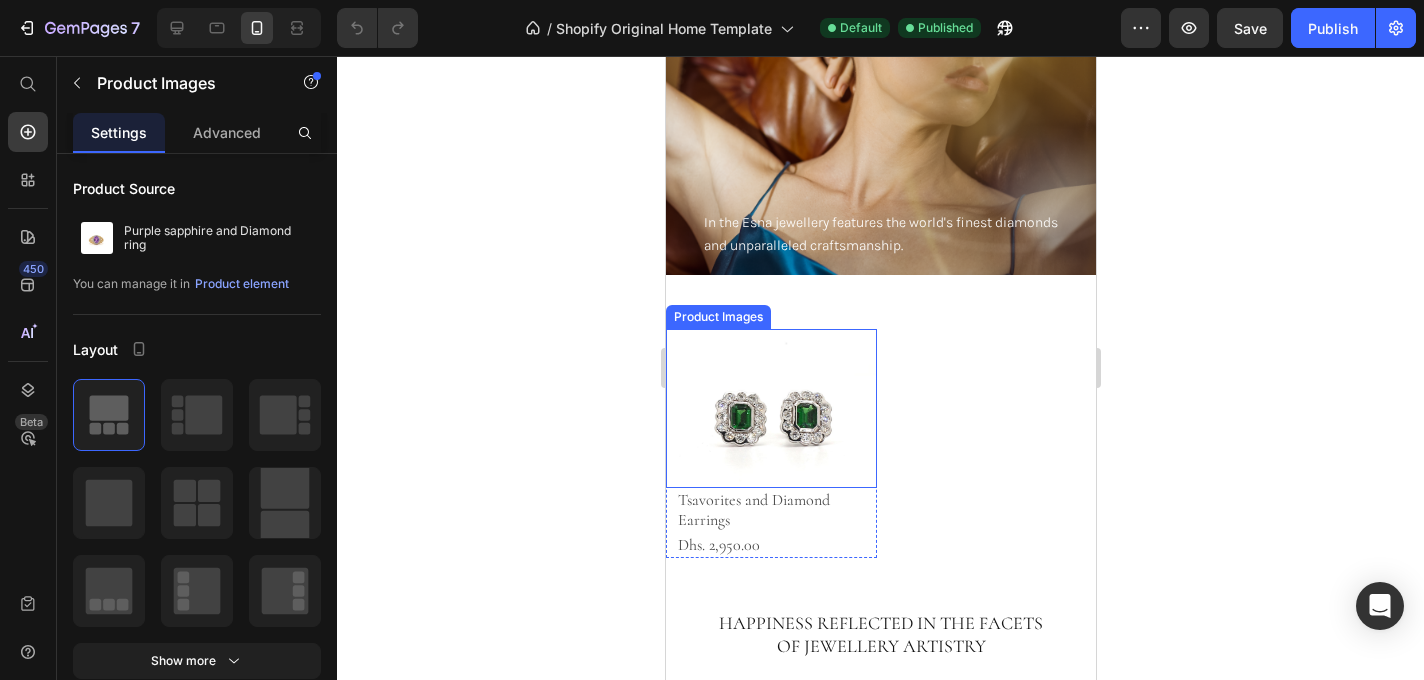 click on "Product Images" at bounding box center (717, 317) 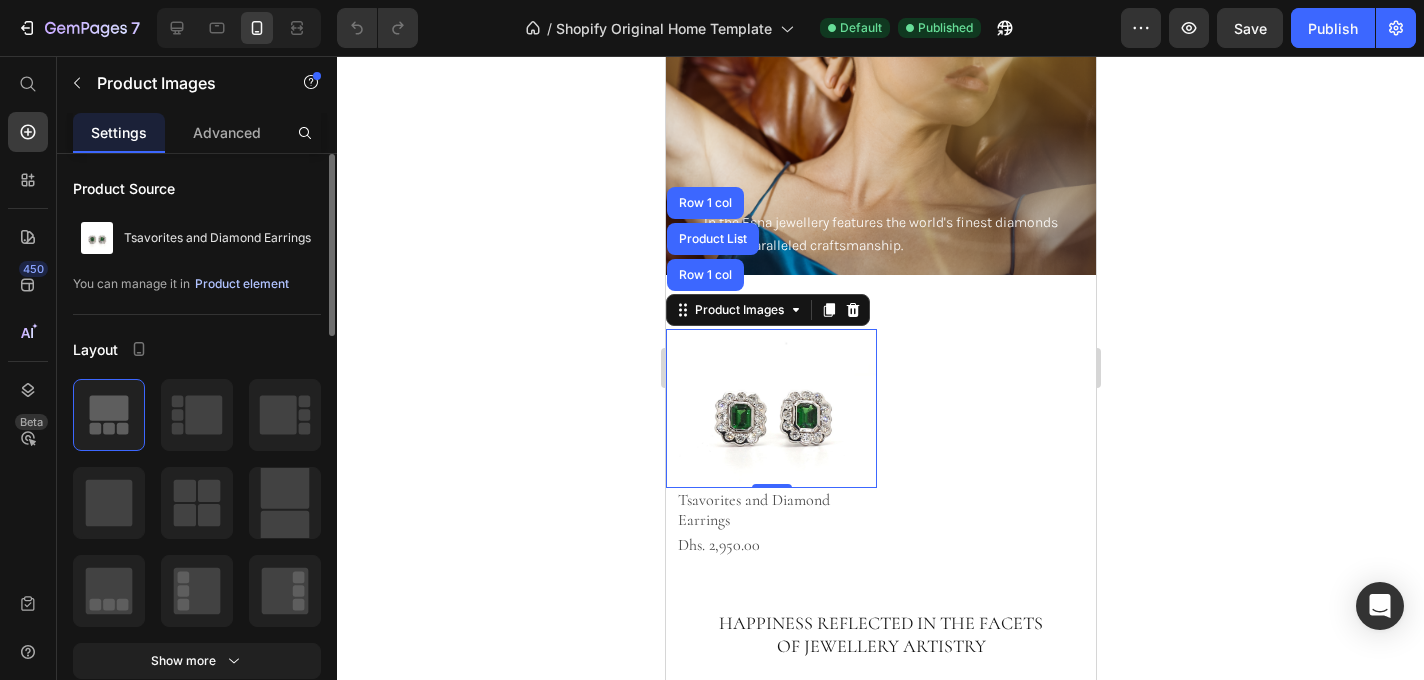 click on "Product element" at bounding box center (242, 284) 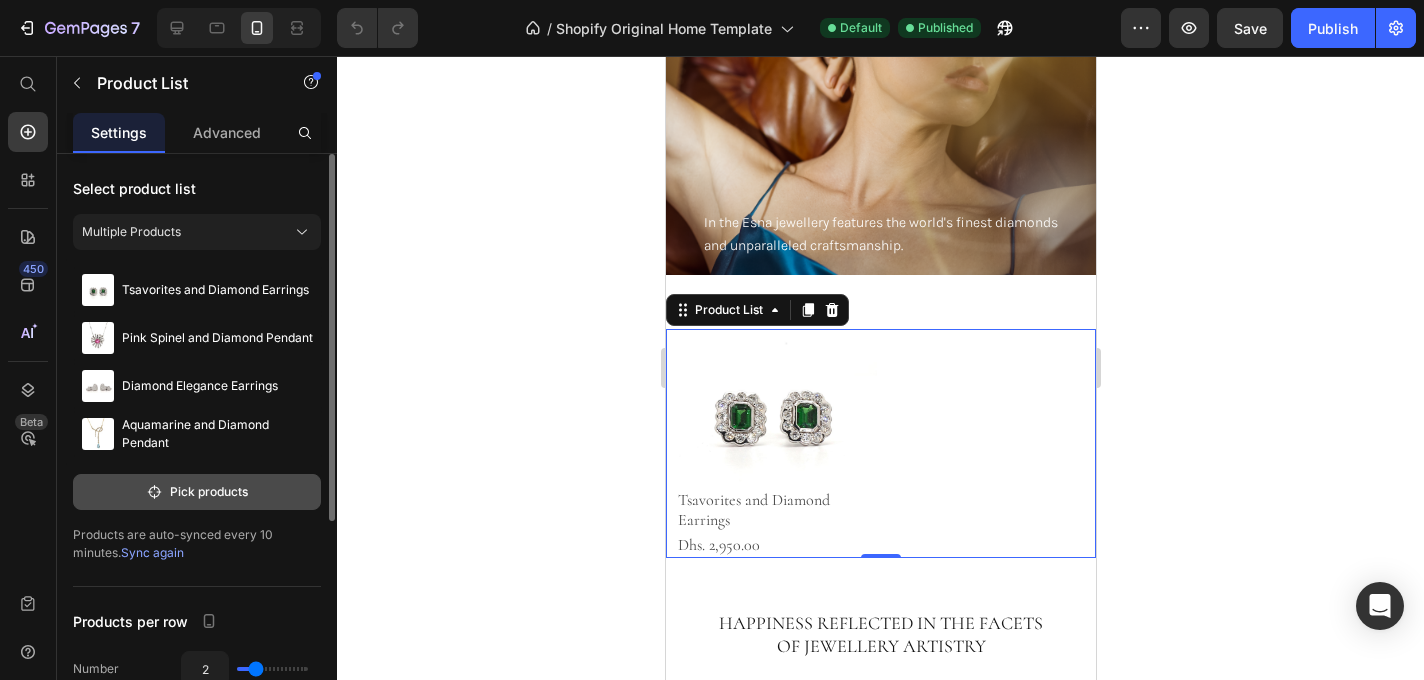 click on "Pick products" at bounding box center [197, 492] 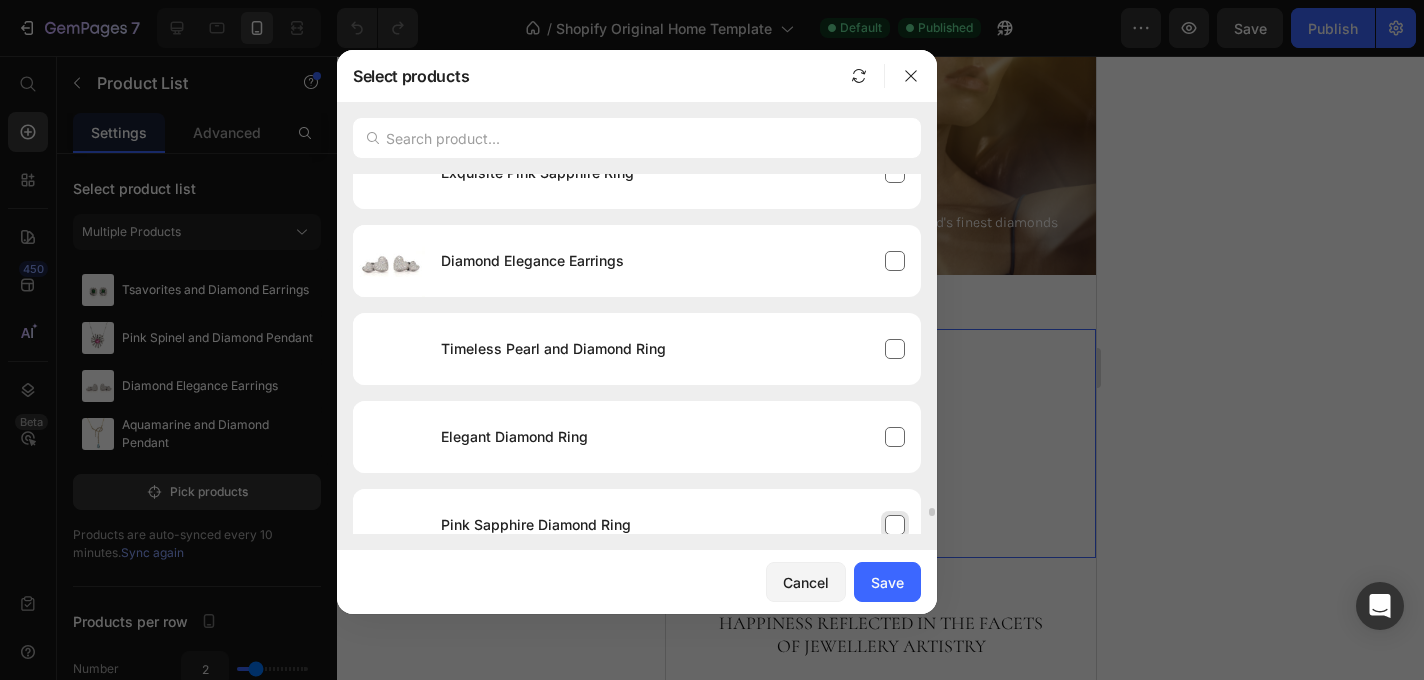scroll, scrollTop: 13764, scrollLeft: 0, axis: vertical 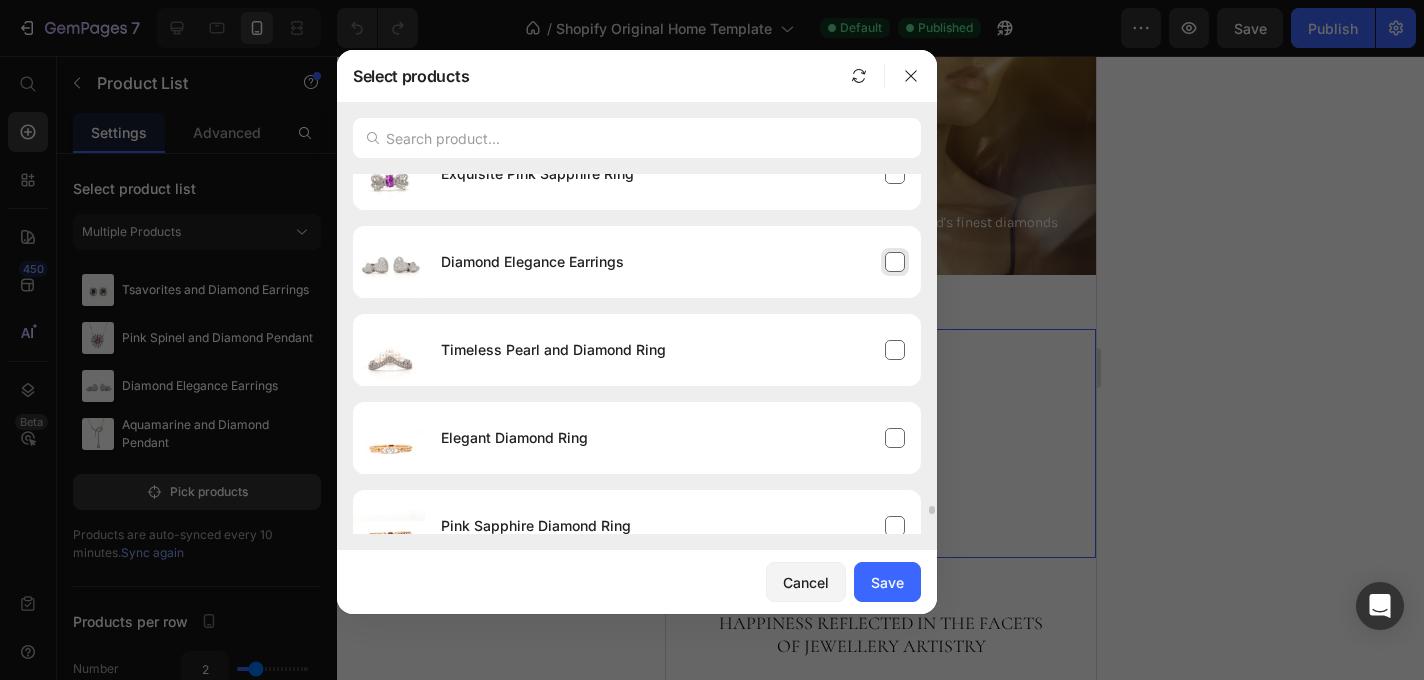 click on "Diamond Elegance Earrings" at bounding box center [673, 262] 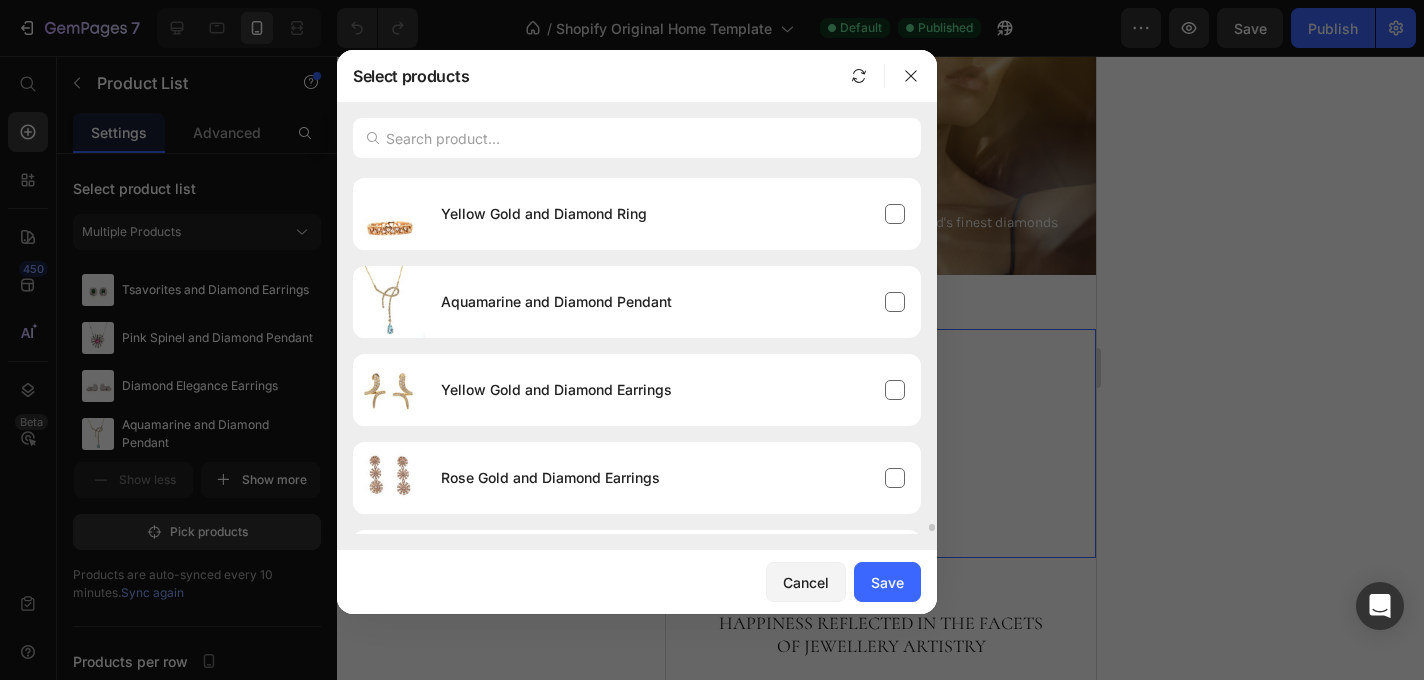 scroll, scrollTop: 17069, scrollLeft: 0, axis: vertical 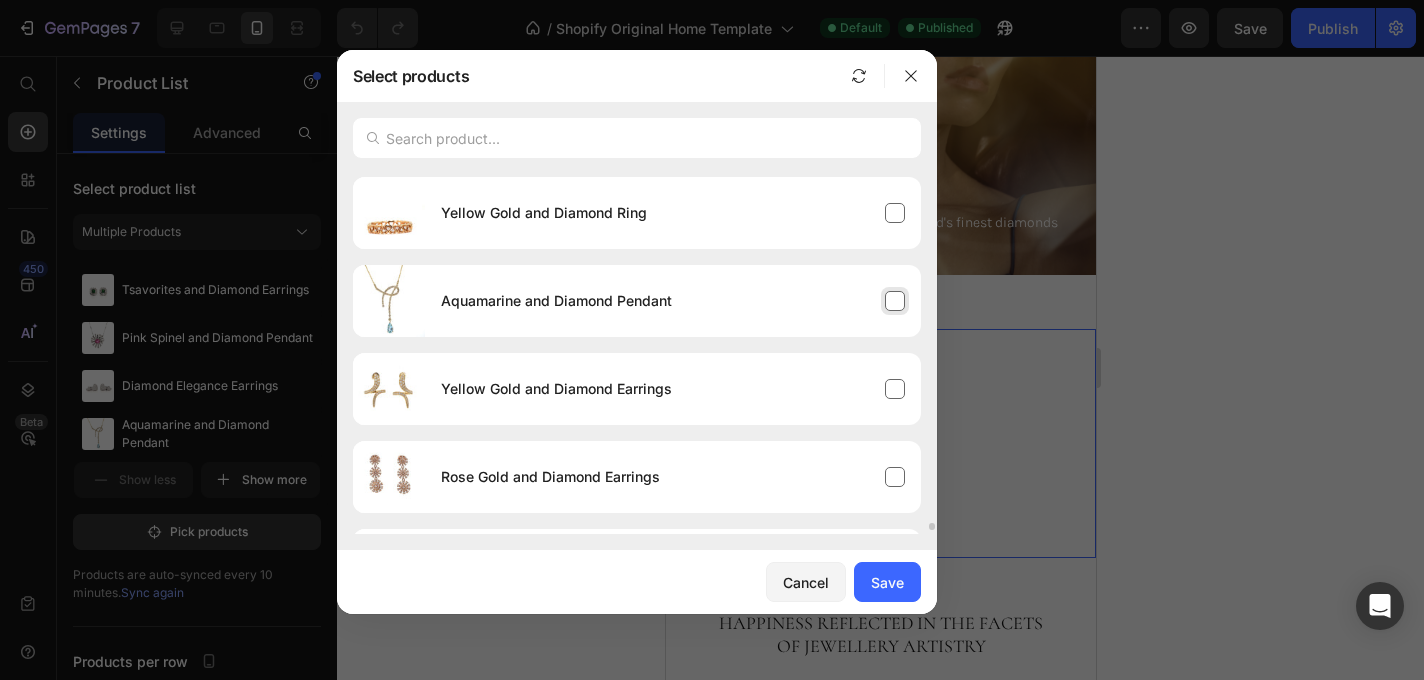 click on "Aquamarine and Diamond Pendant" at bounding box center [673, 301] 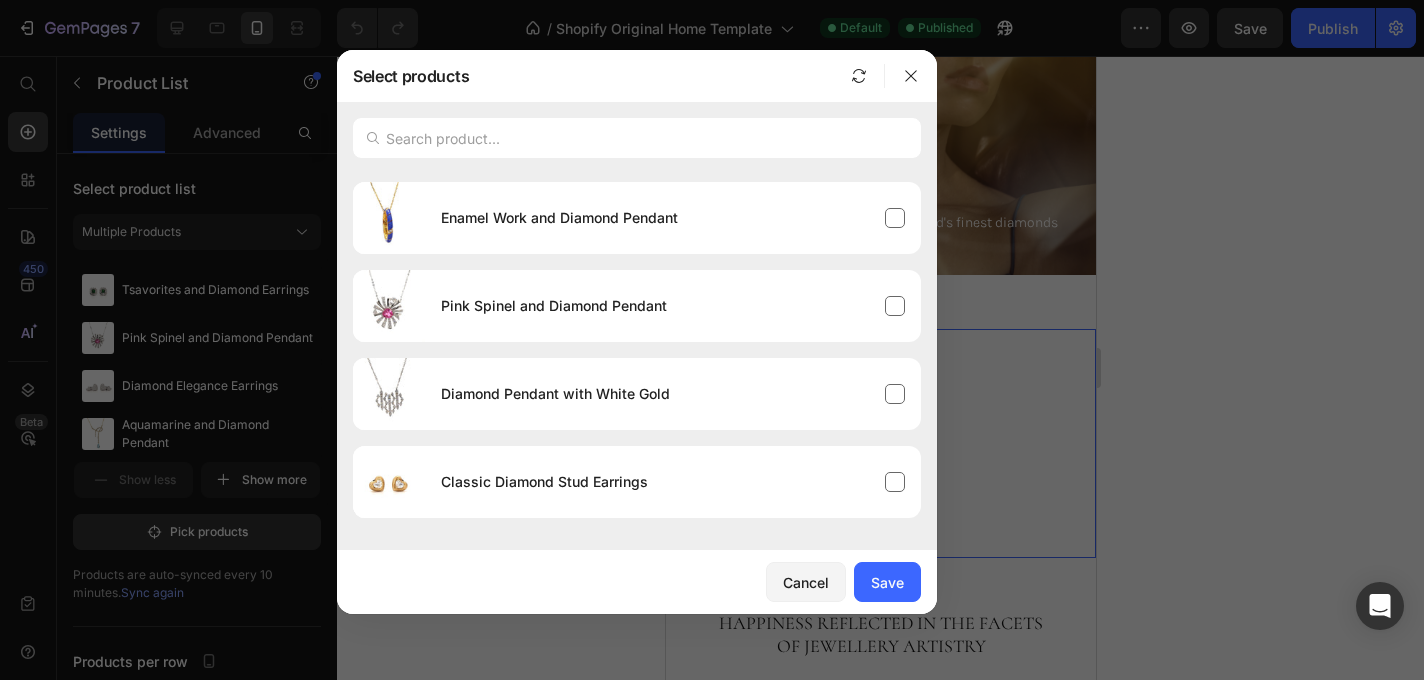 scroll, scrollTop: 17735, scrollLeft: 0, axis: vertical 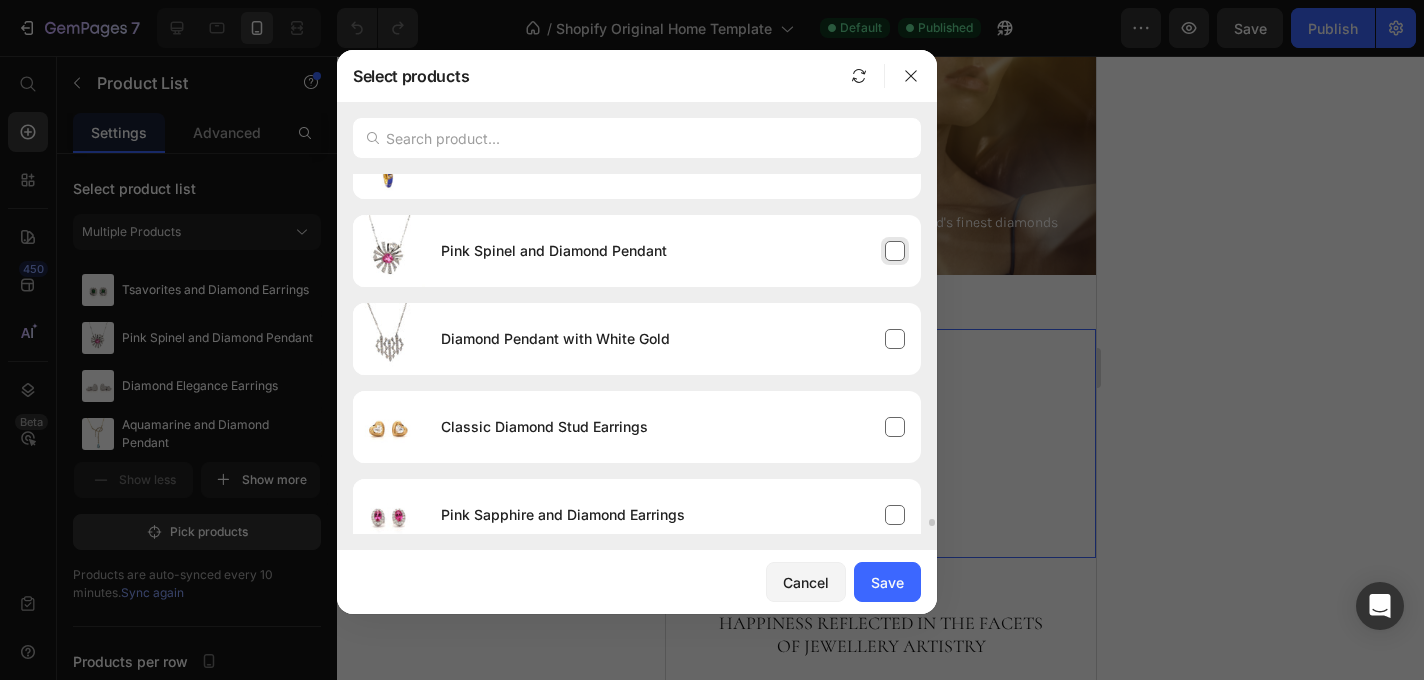 click on "Pink Spinel and Diamond Pendant" at bounding box center [673, 251] 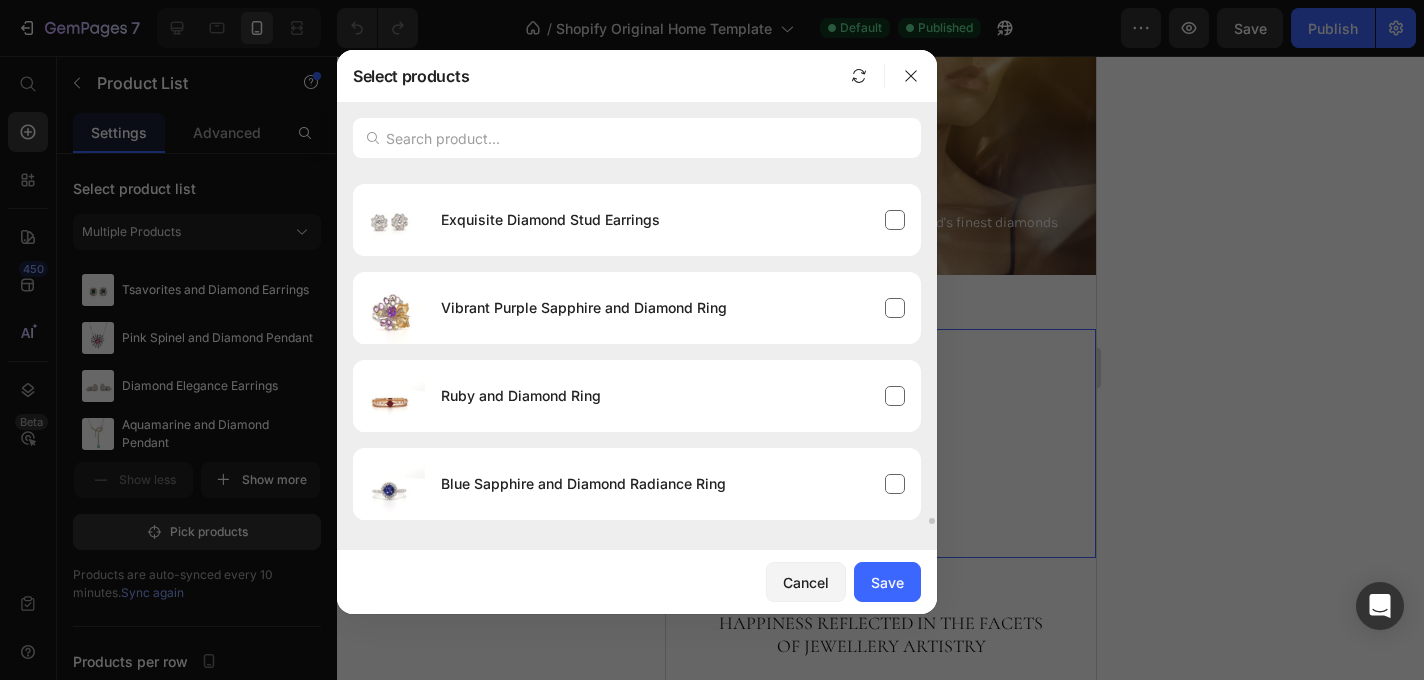 scroll, scrollTop: 18384, scrollLeft: 0, axis: vertical 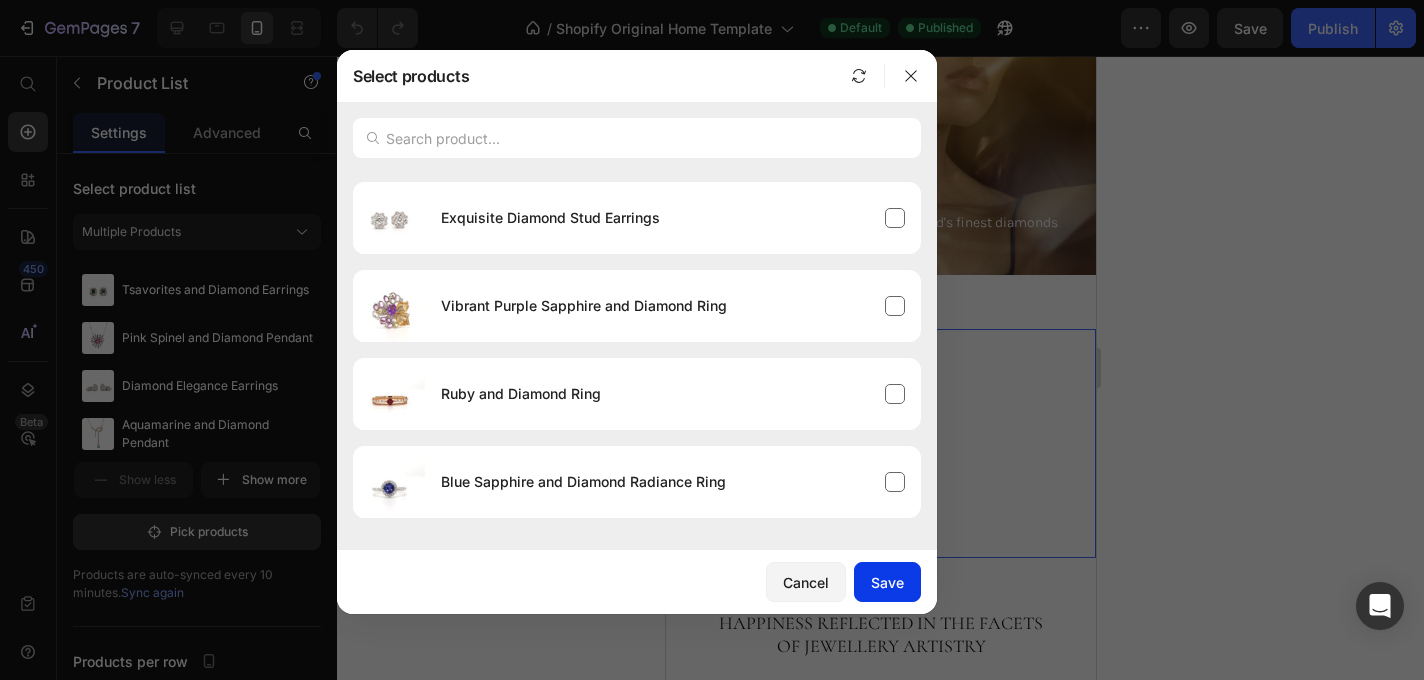 click on "Save" at bounding box center [887, 582] 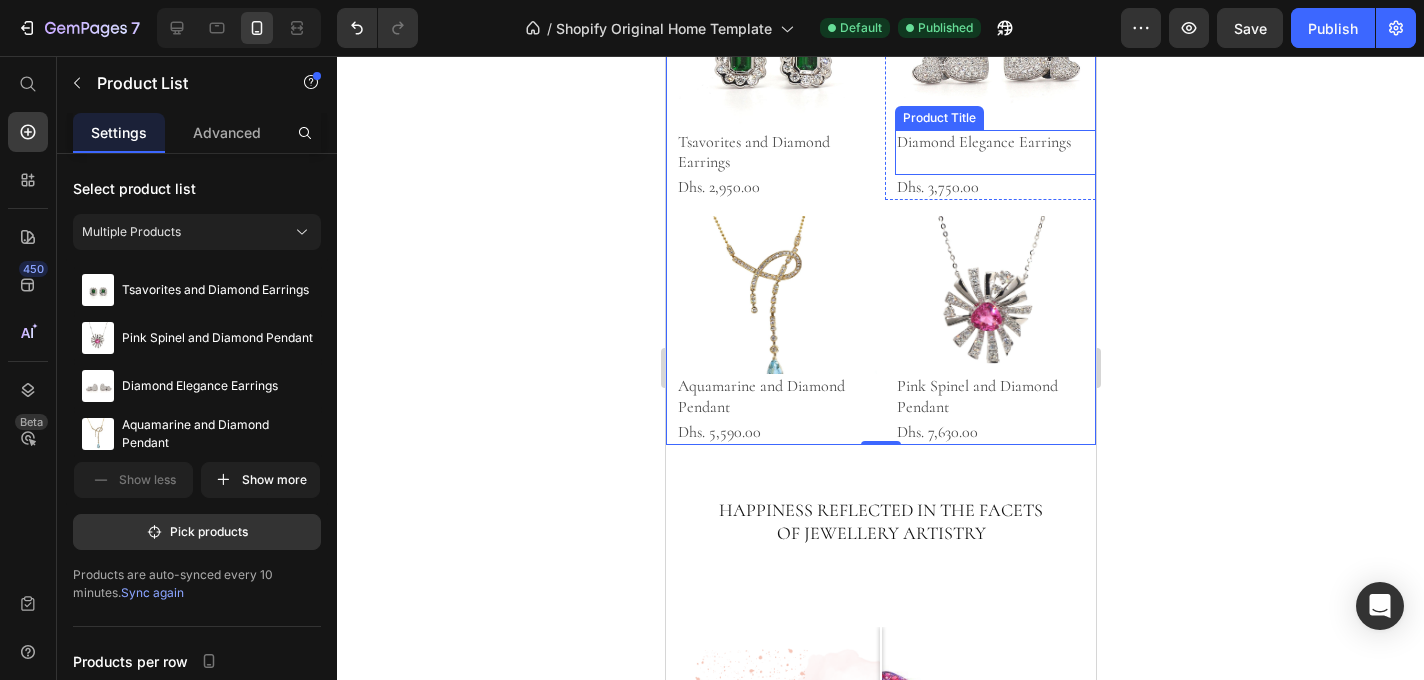scroll, scrollTop: 3875, scrollLeft: 0, axis: vertical 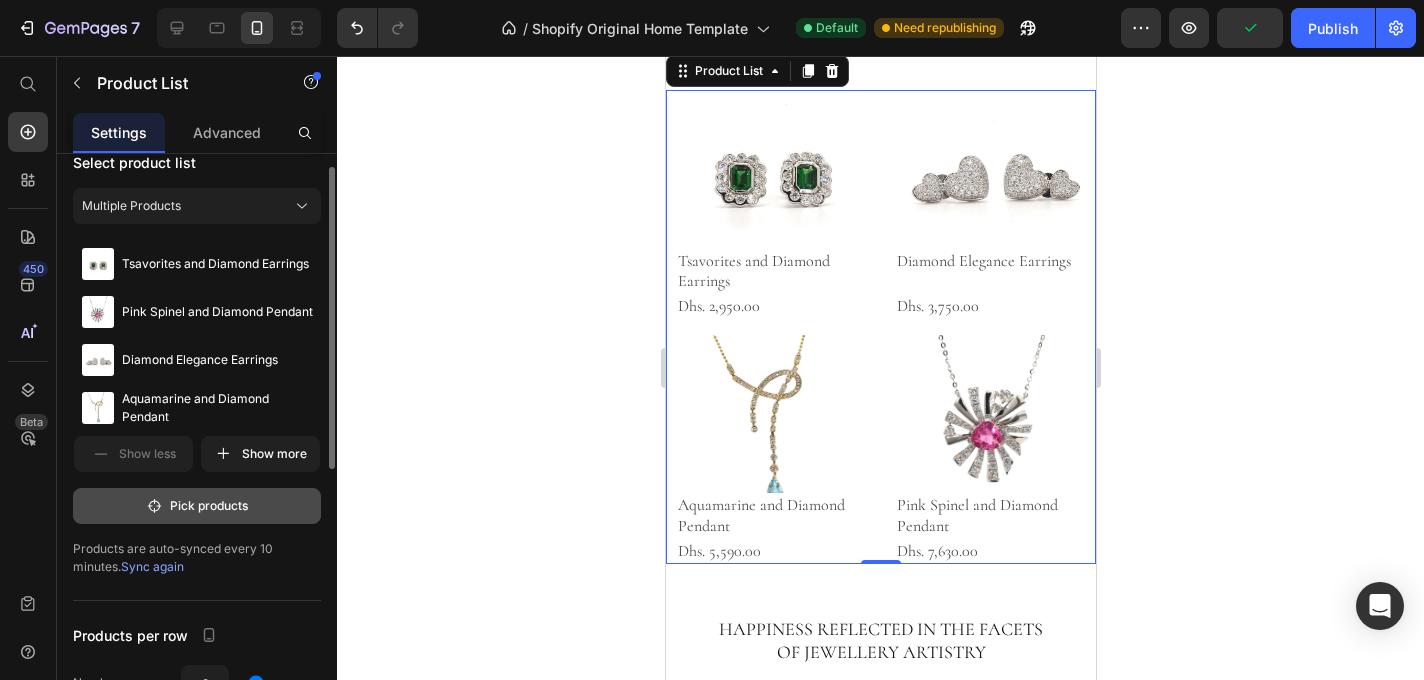 click on "Pick products" at bounding box center [197, 506] 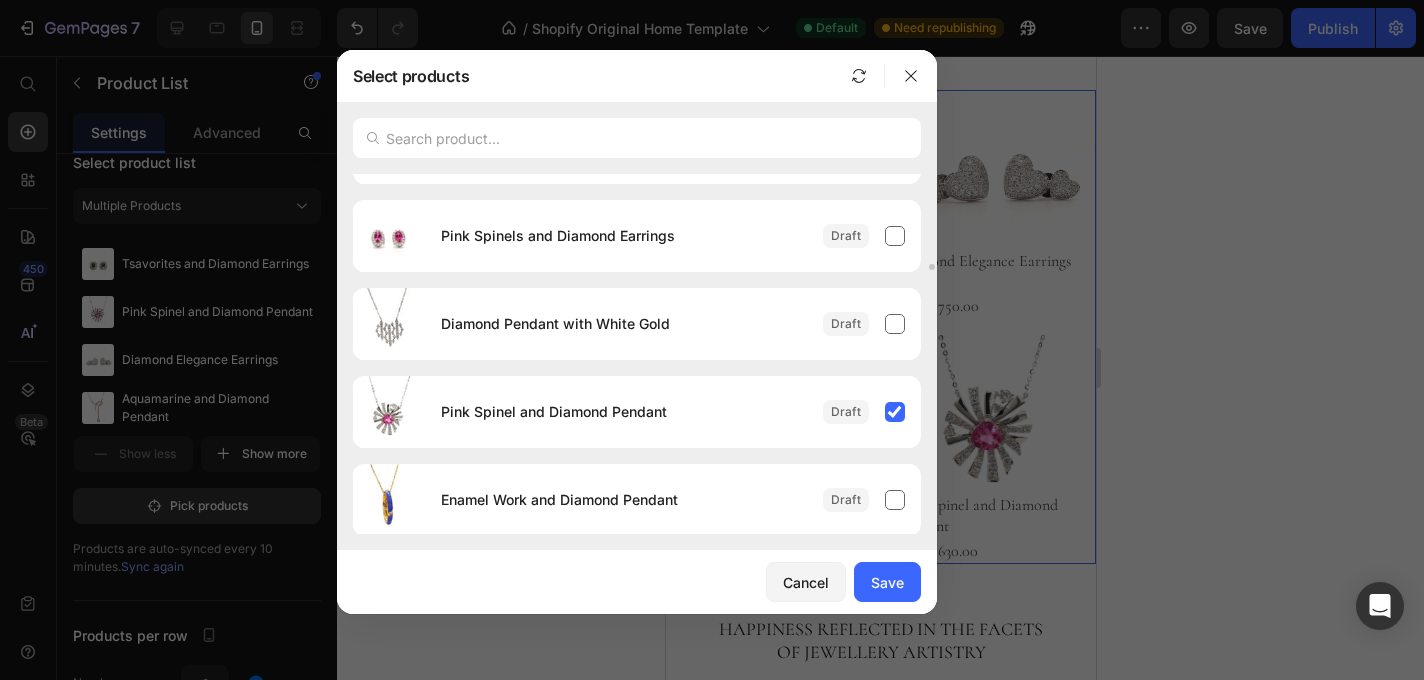 scroll, scrollTop: 3692, scrollLeft: 0, axis: vertical 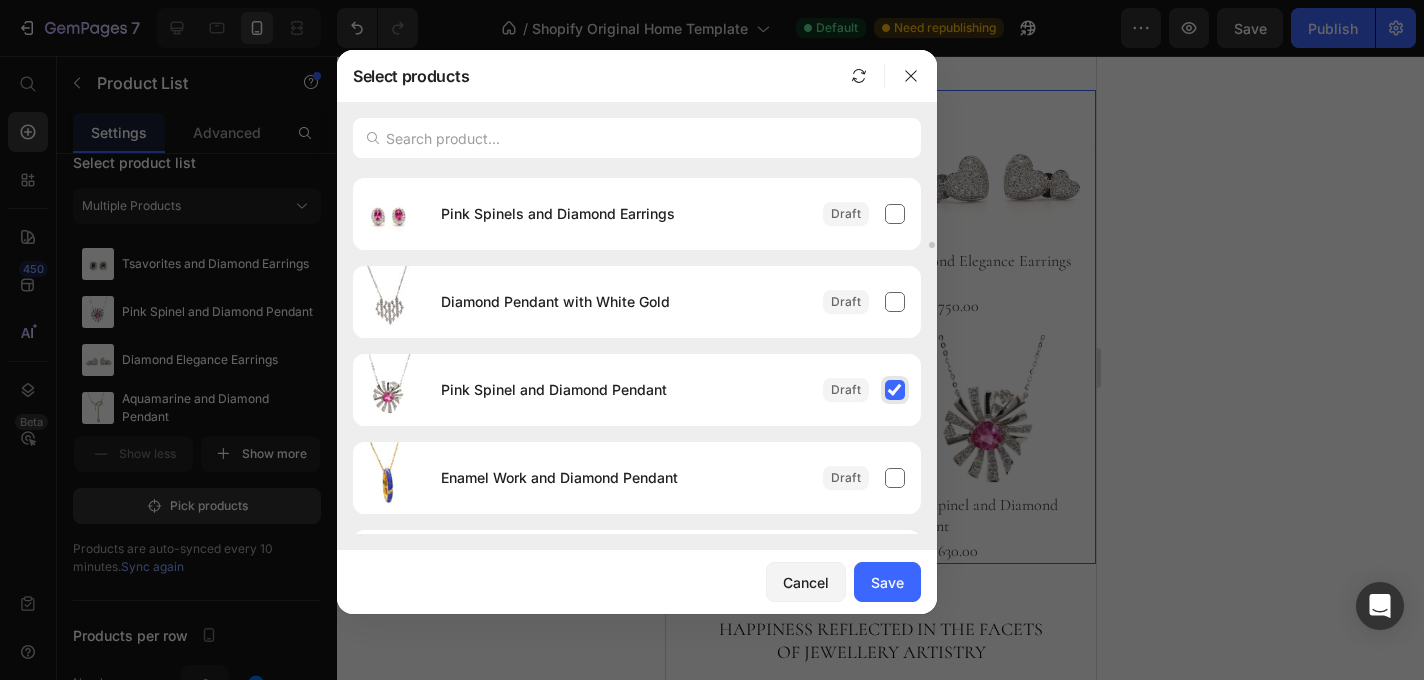 click on "Pink Spinel and Diamond  Pendant" at bounding box center (673, 390) 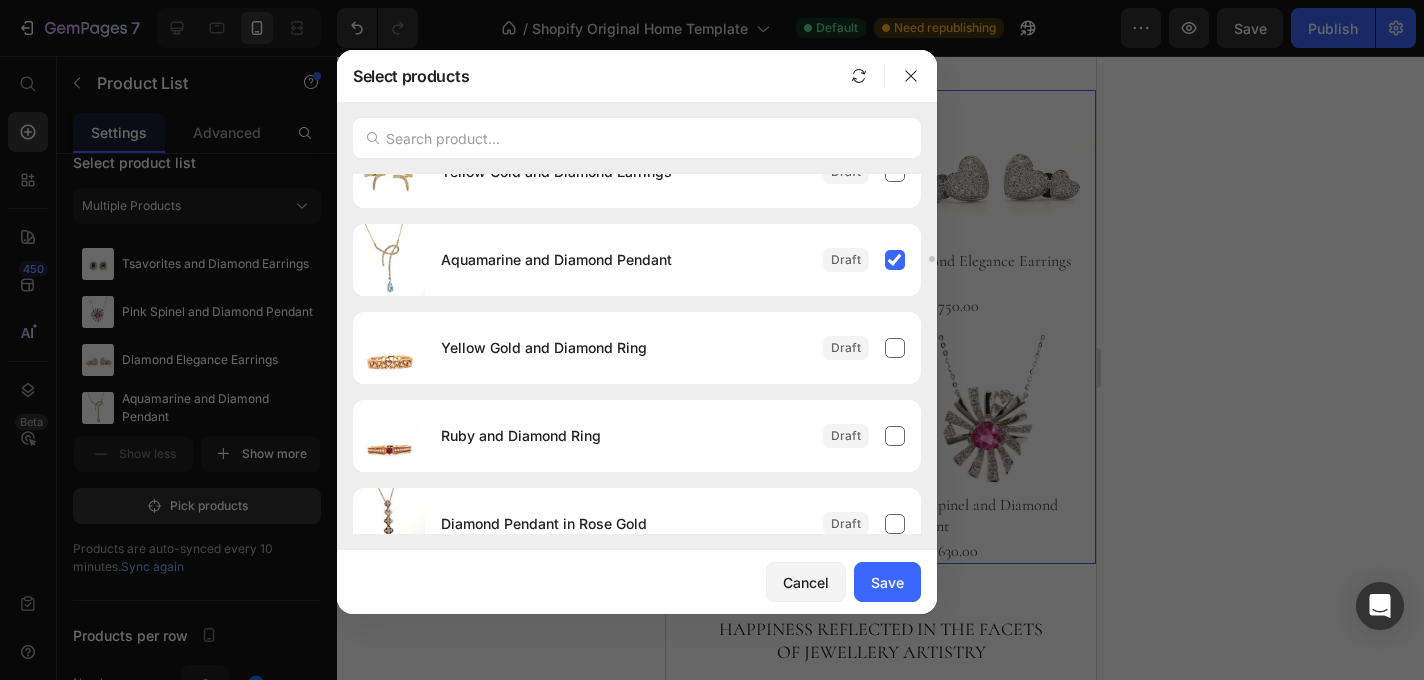 scroll, scrollTop: 4469, scrollLeft: 0, axis: vertical 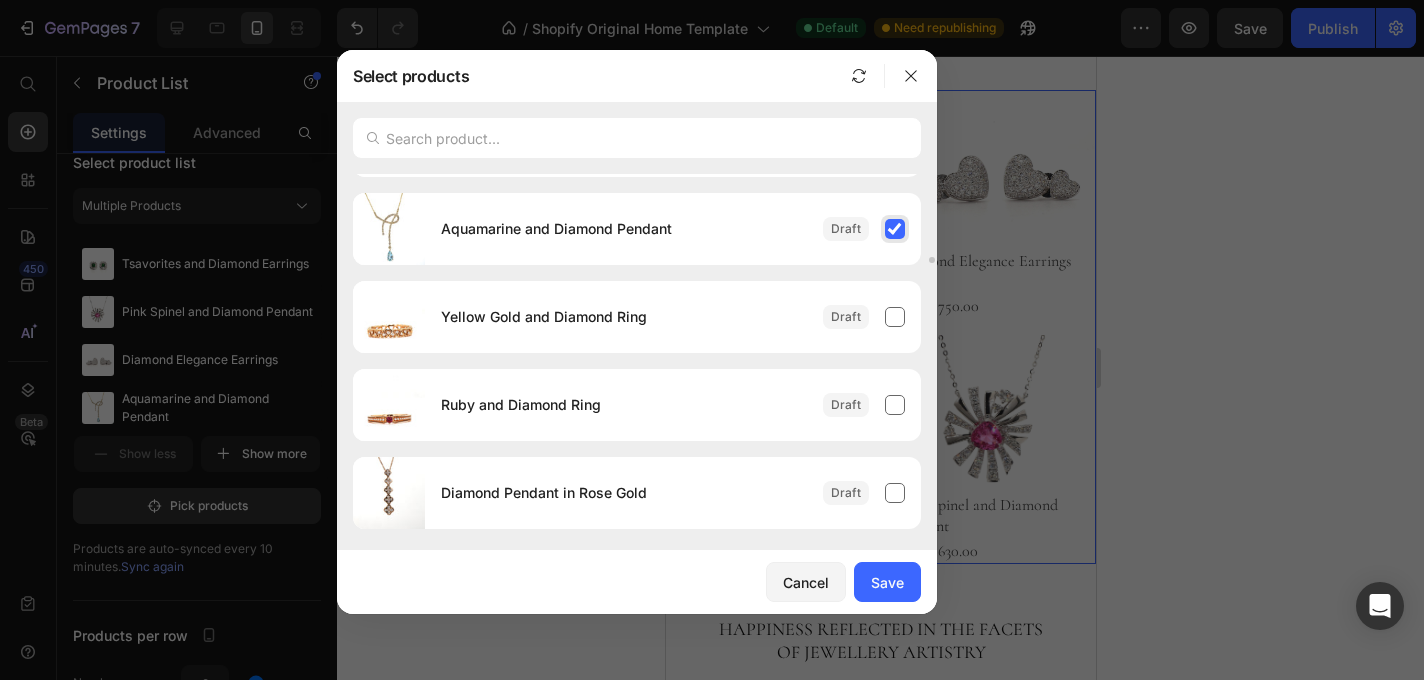 click on "Aquamarine and Diamond  Pendant" at bounding box center [673, 229] 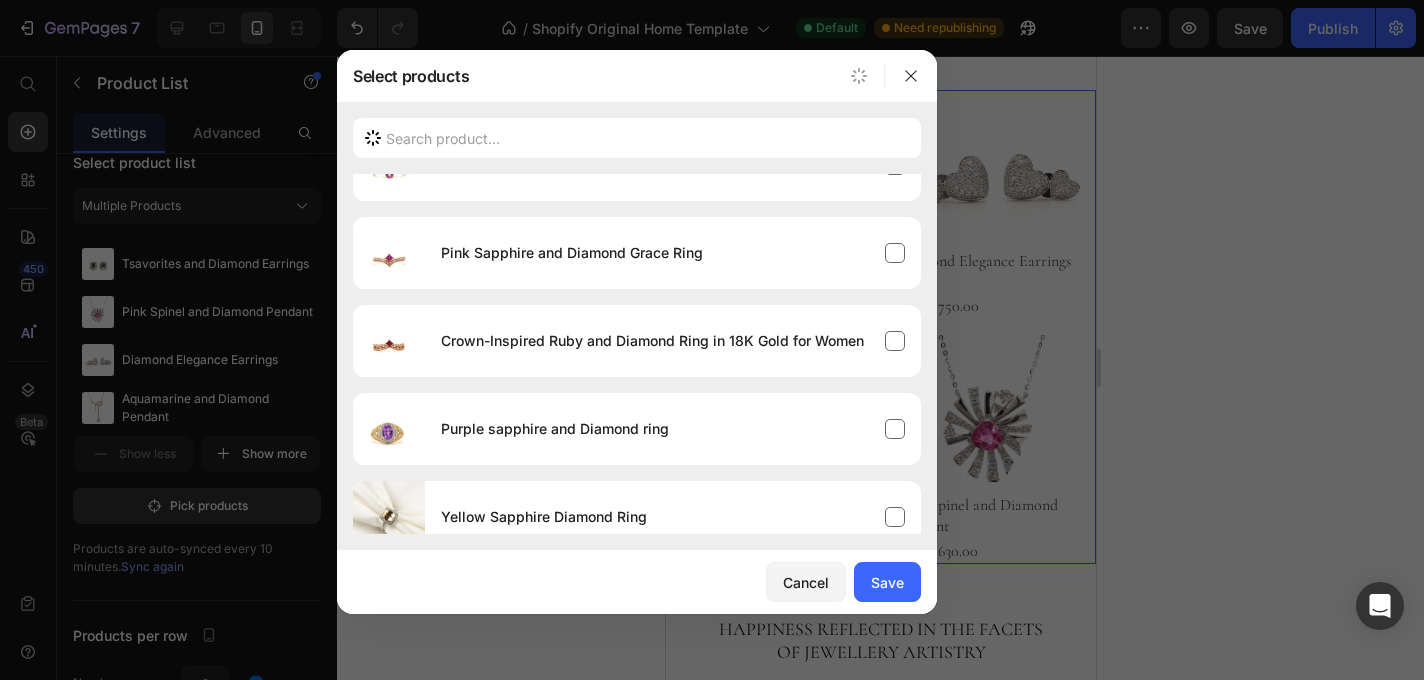 scroll, scrollTop: 18893, scrollLeft: 0, axis: vertical 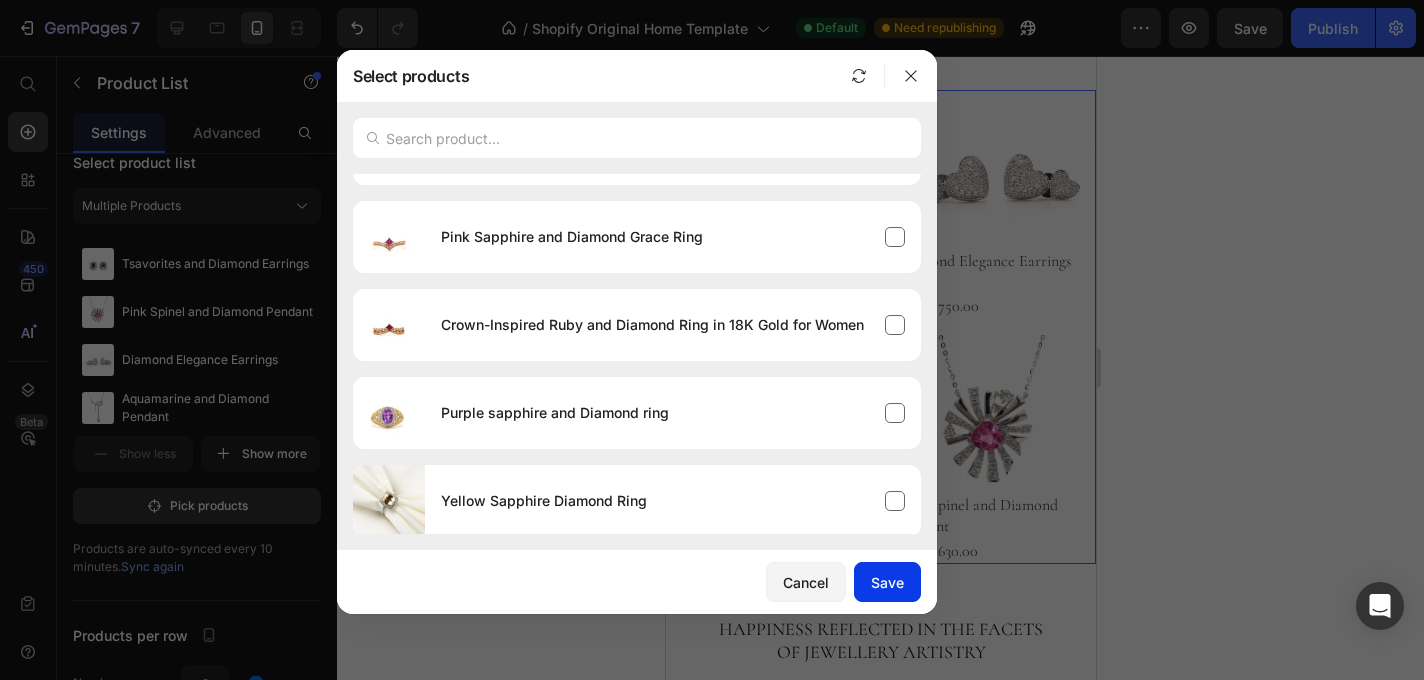 click on "Save" at bounding box center [887, 582] 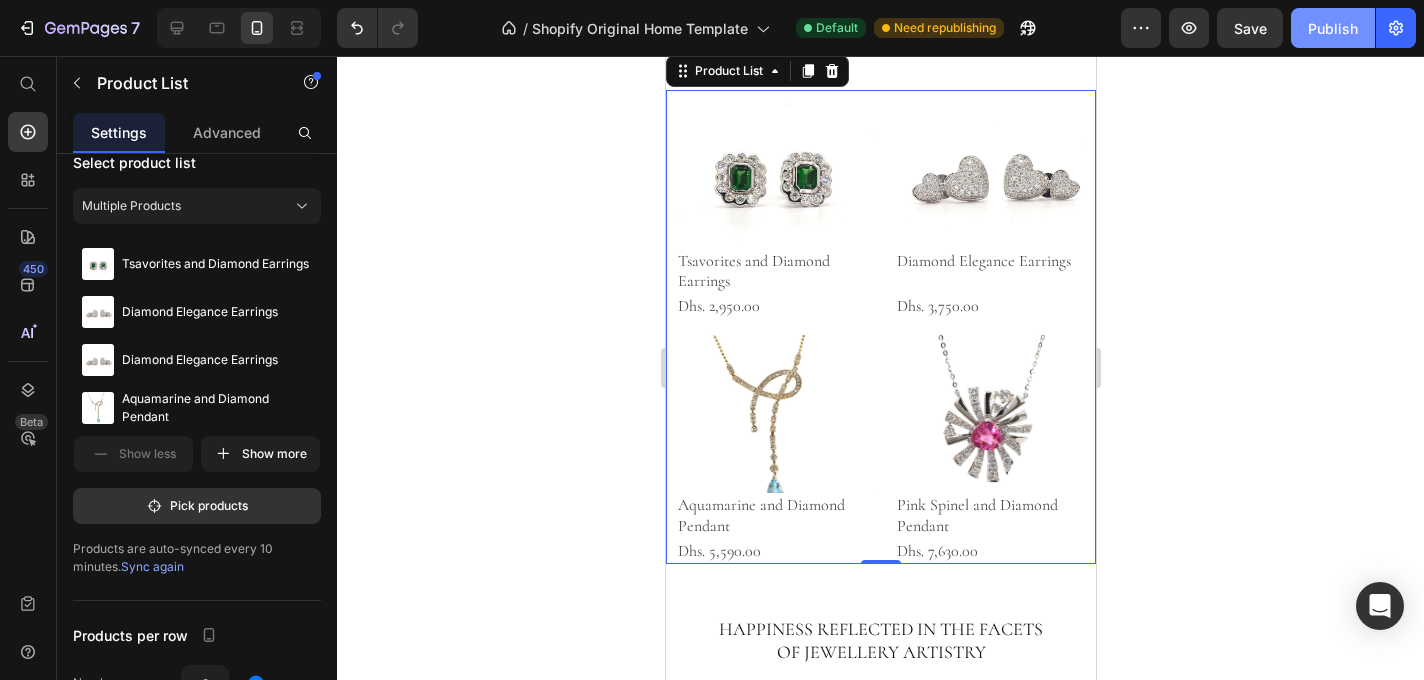 click on "Publish" at bounding box center (1333, 28) 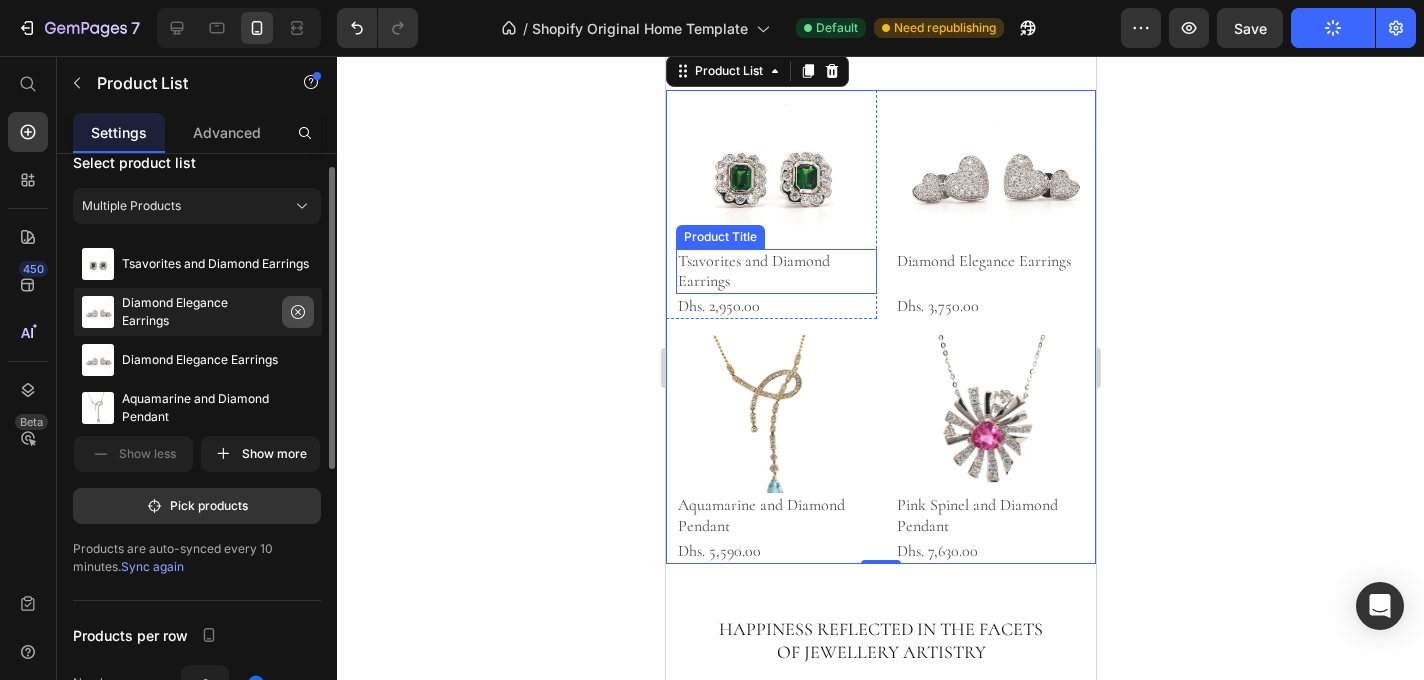 click 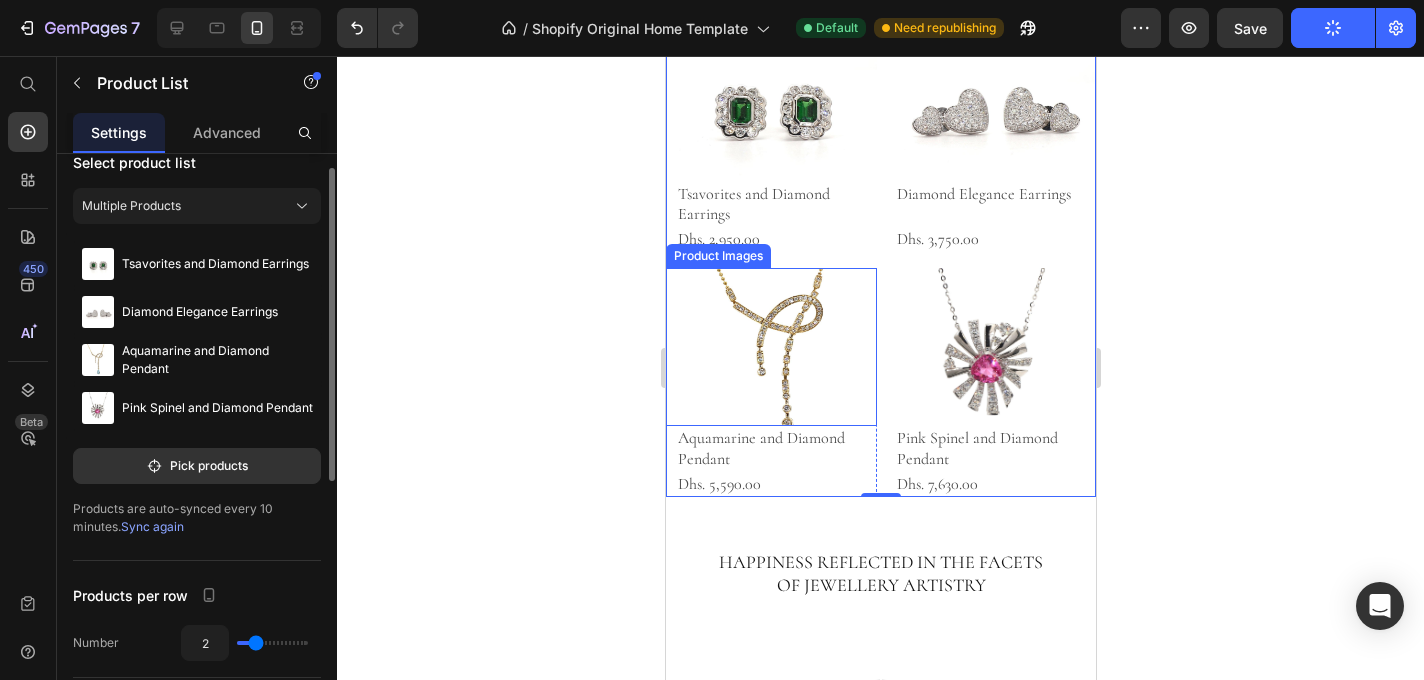 scroll, scrollTop: 3984, scrollLeft: 0, axis: vertical 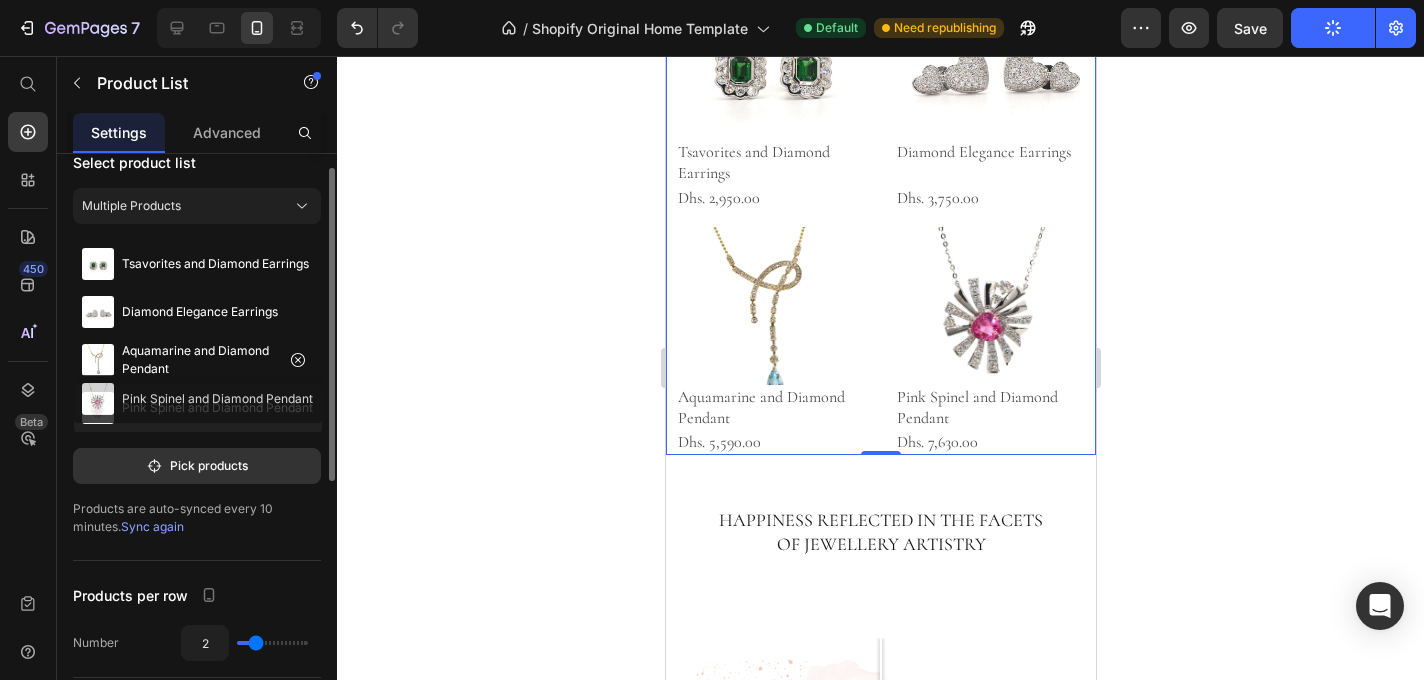 type 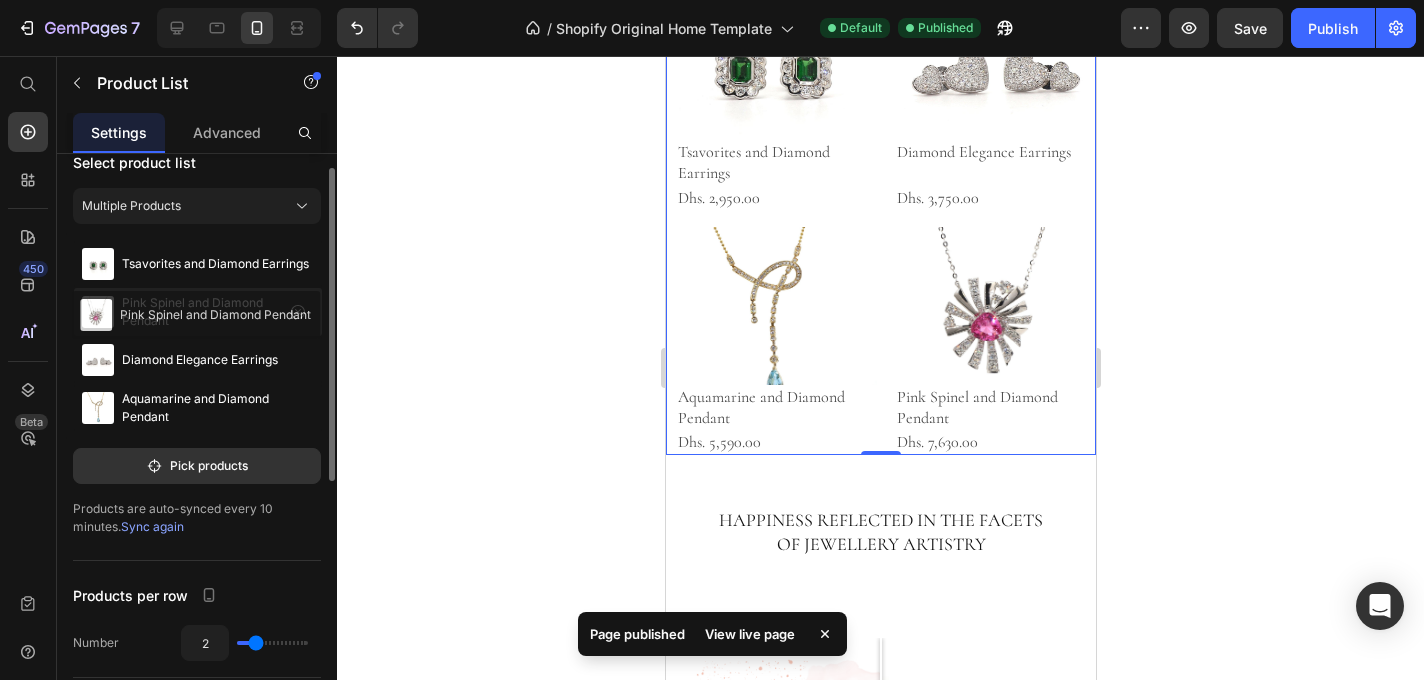 drag, startPoint x: 155, startPoint y: 417, endPoint x: 153, endPoint y: 324, distance: 93.0215 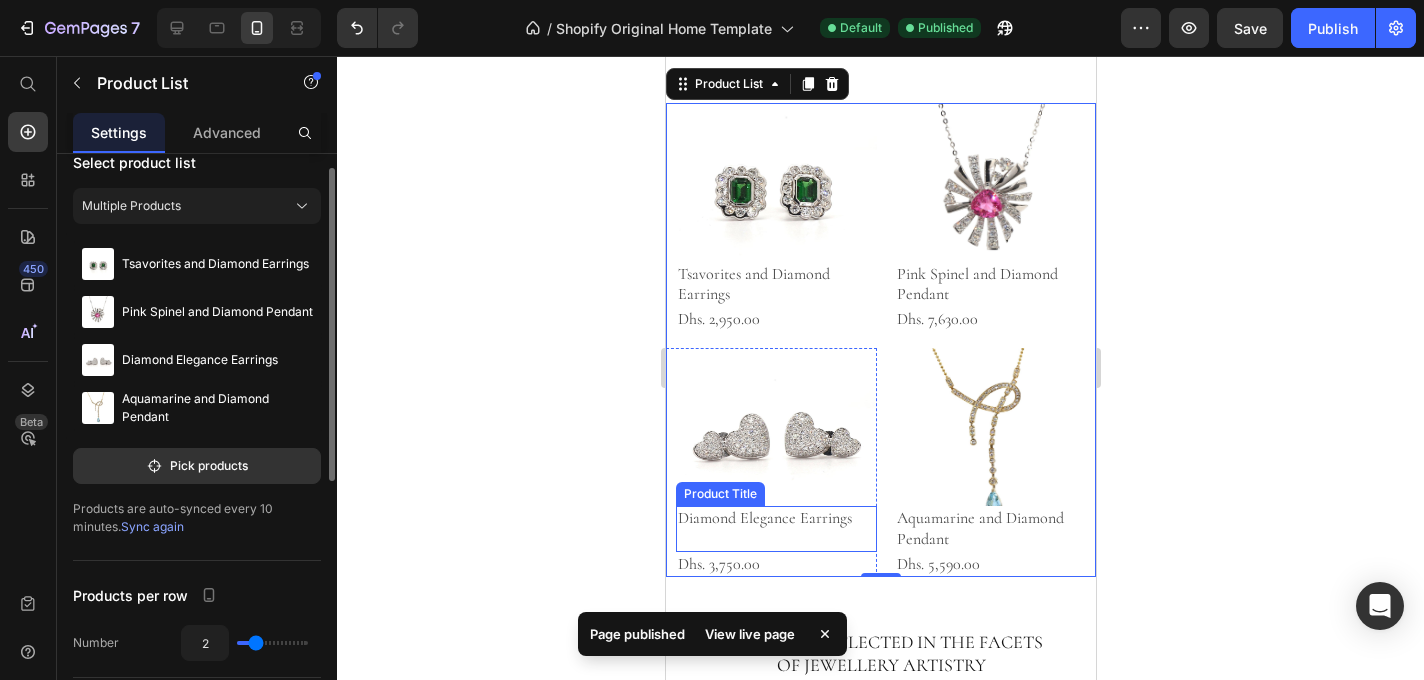 scroll, scrollTop: 3859, scrollLeft: 0, axis: vertical 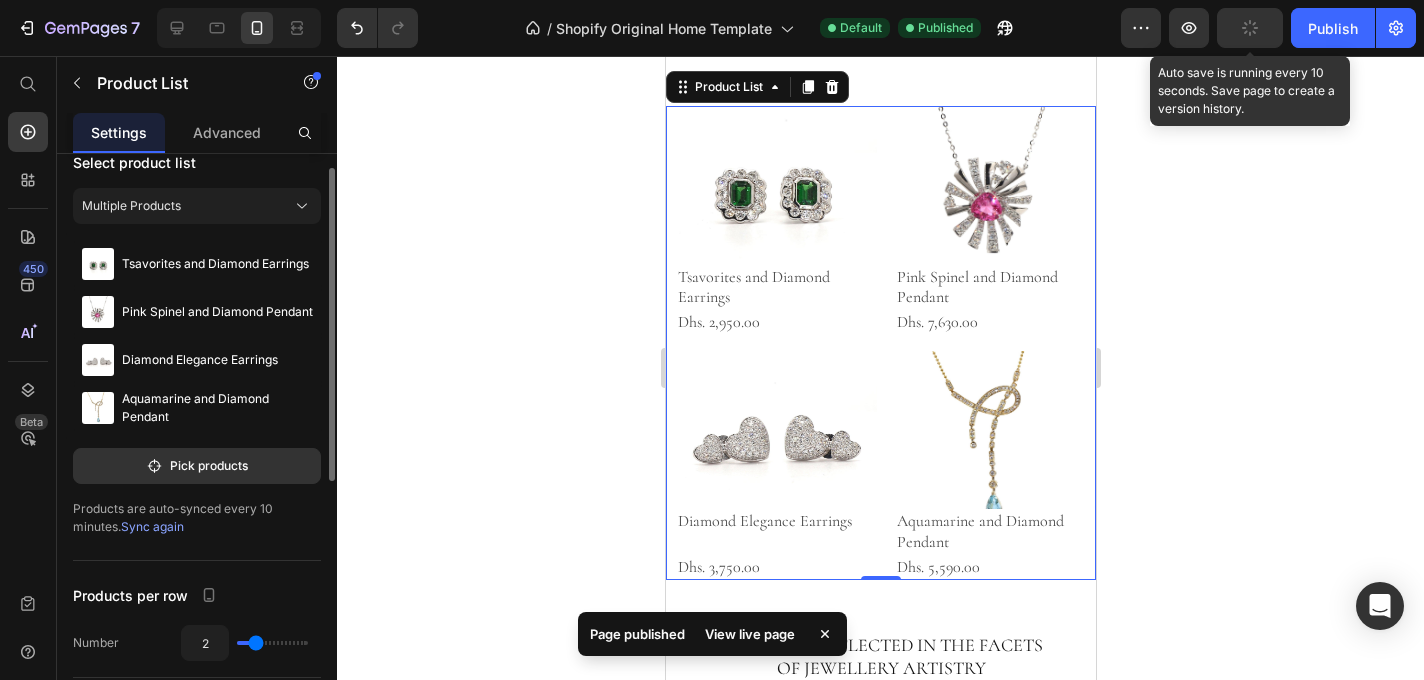 click 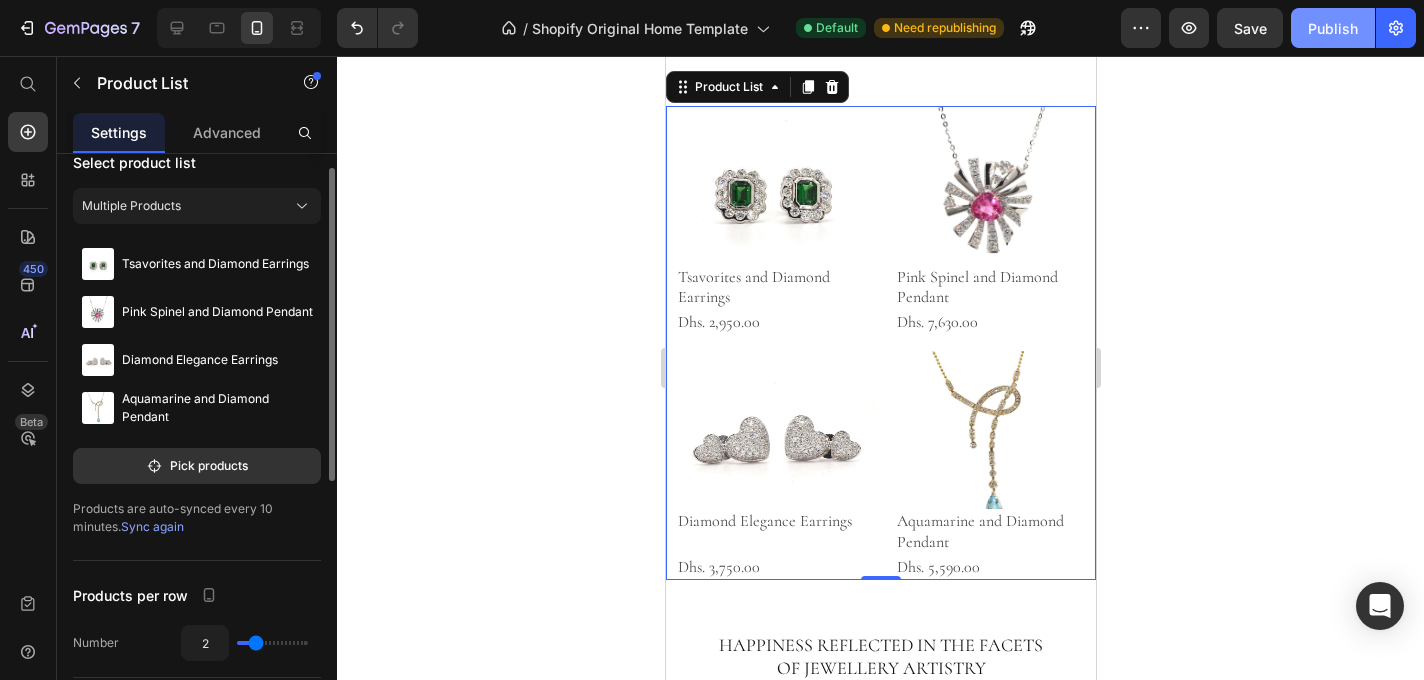 click on "Publish" at bounding box center [1333, 28] 